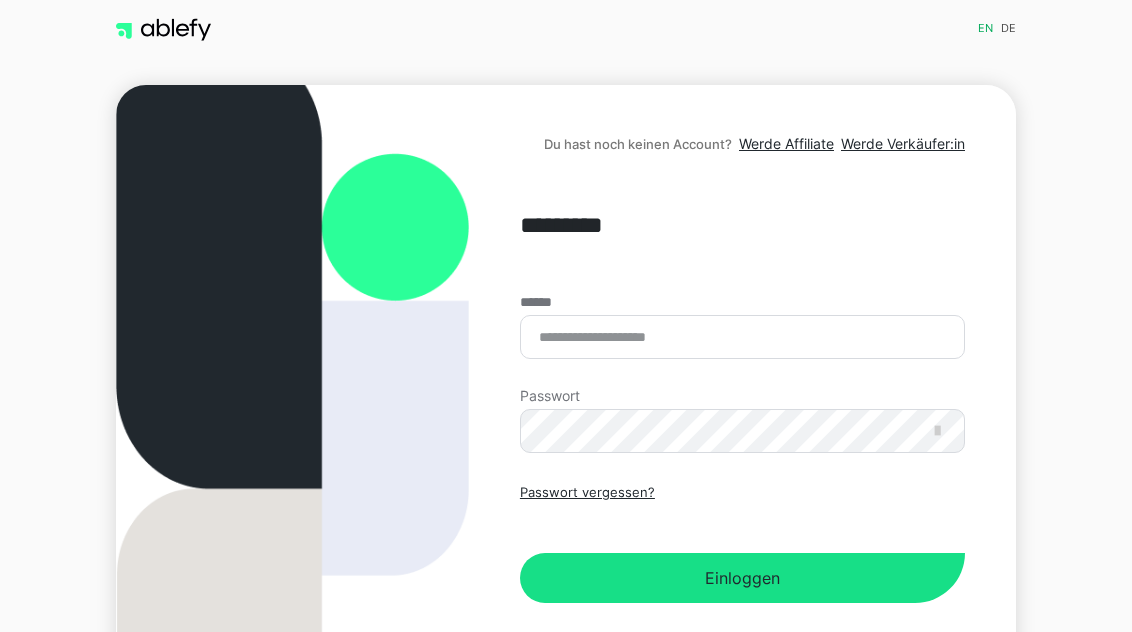 scroll, scrollTop: 0, scrollLeft: 0, axis: both 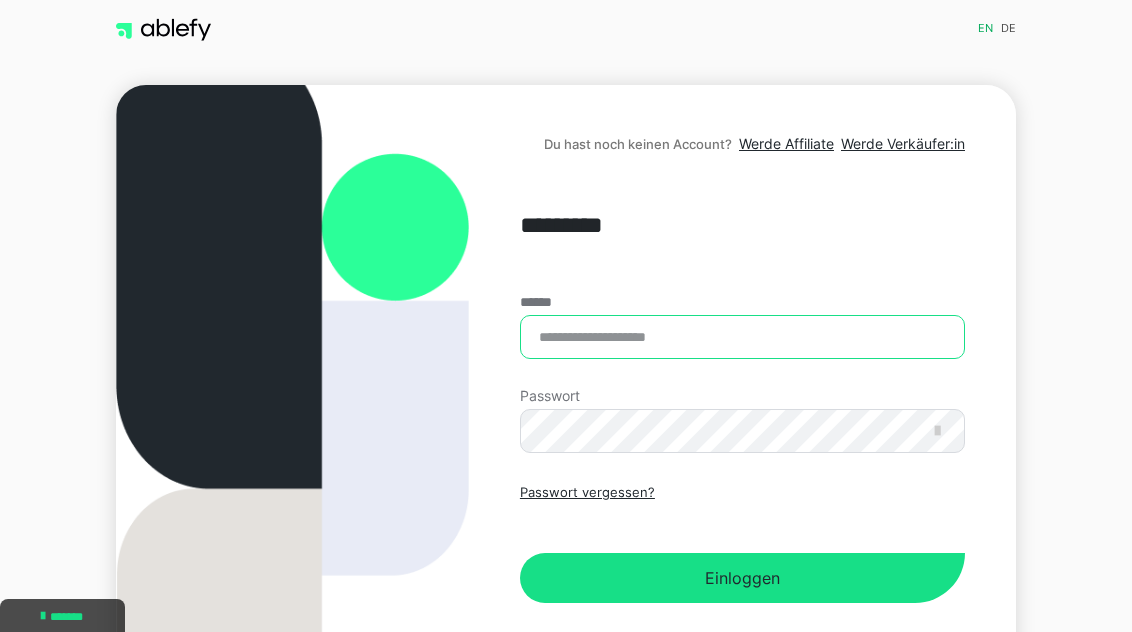 click on "******" at bounding box center [742, 337] 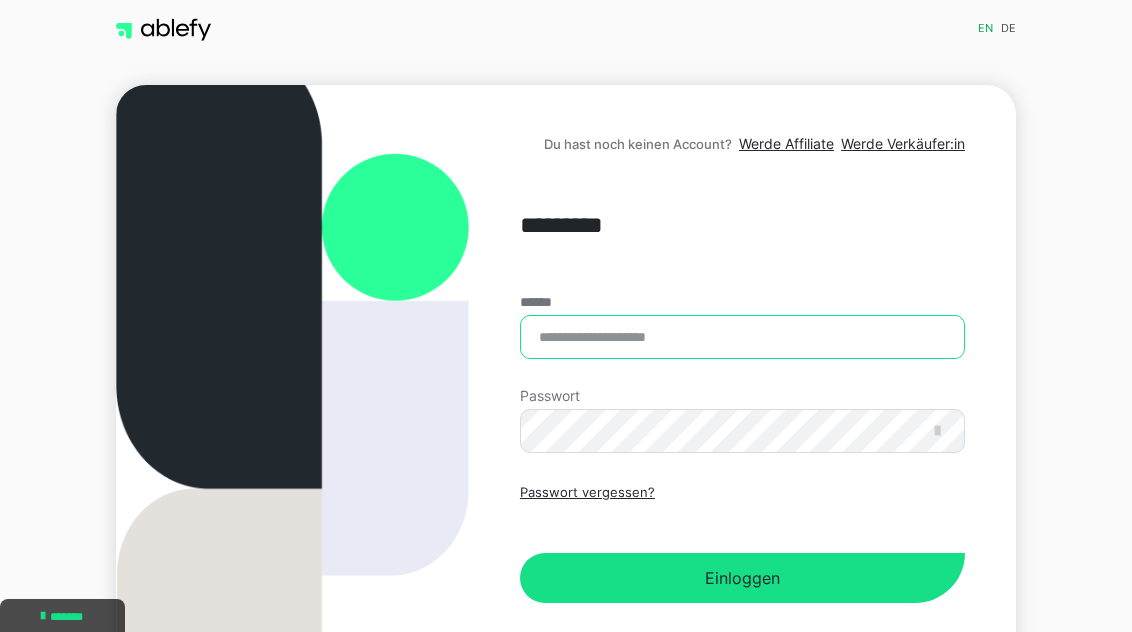 type on "**********" 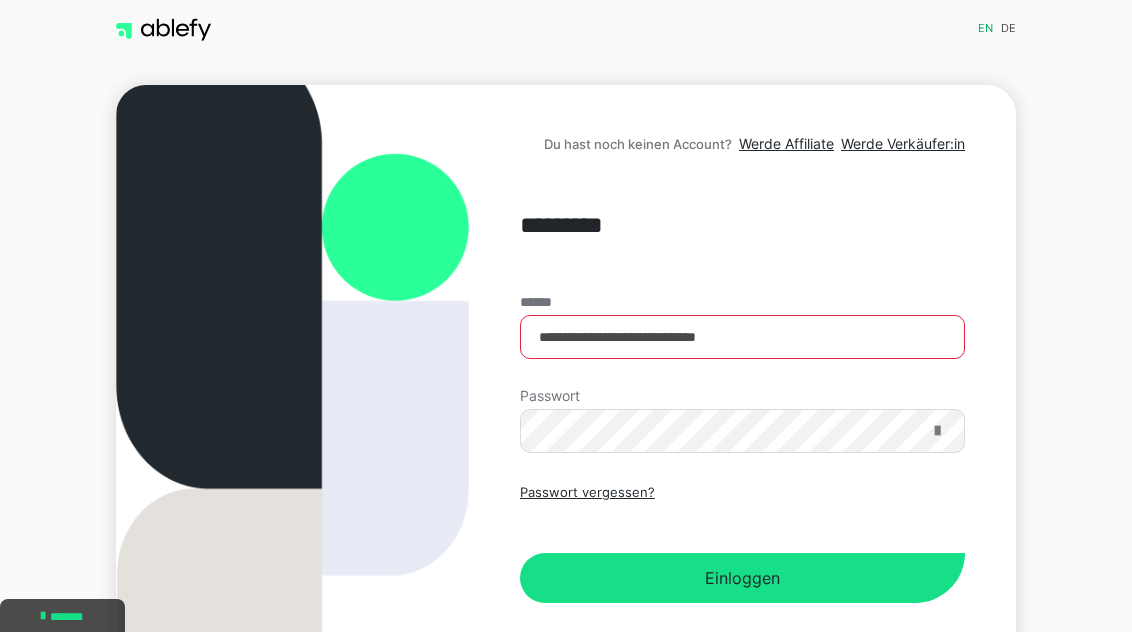 click at bounding box center [937, 431] 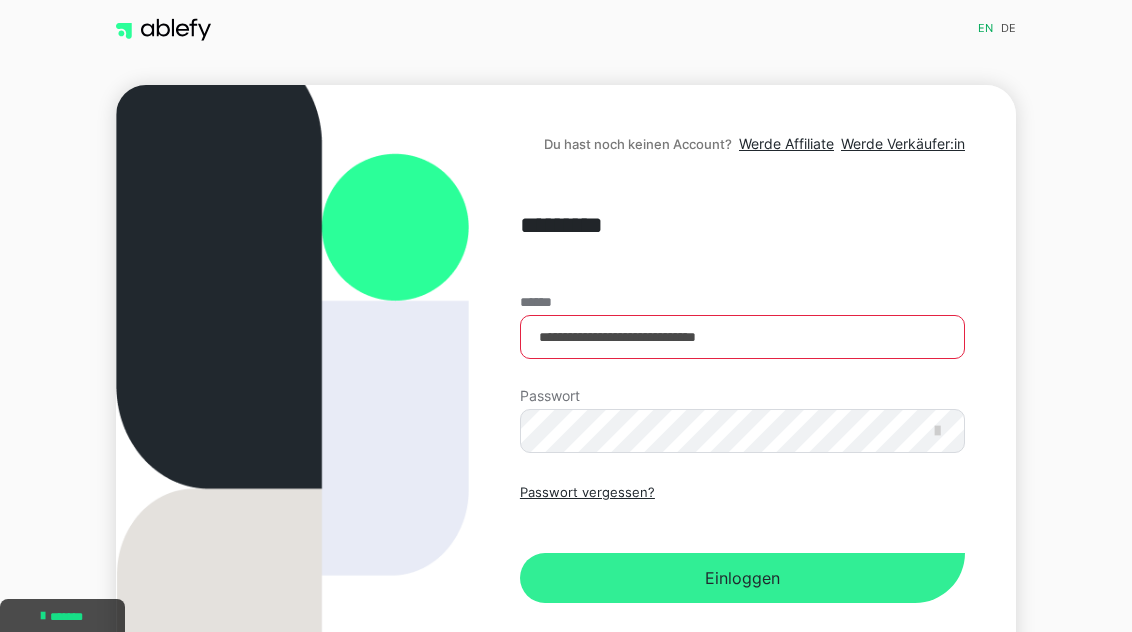 click on "Einloggen" at bounding box center [742, 578] 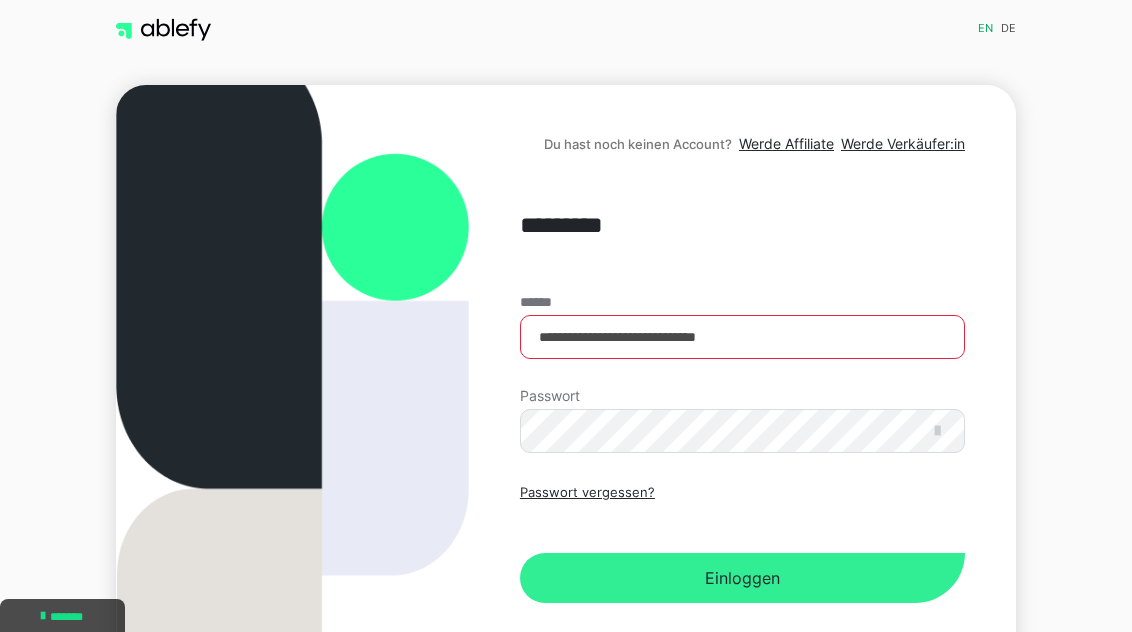 click on "Einloggen" at bounding box center [742, 578] 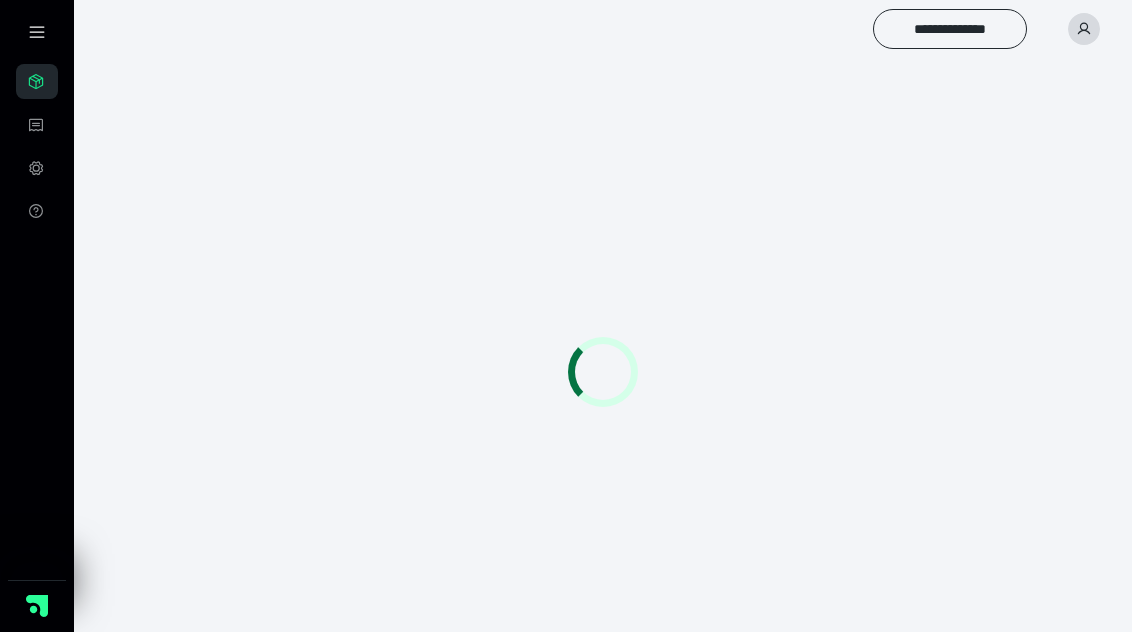 scroll, scrollTop: 0, scrollLeft: 0, axis: both 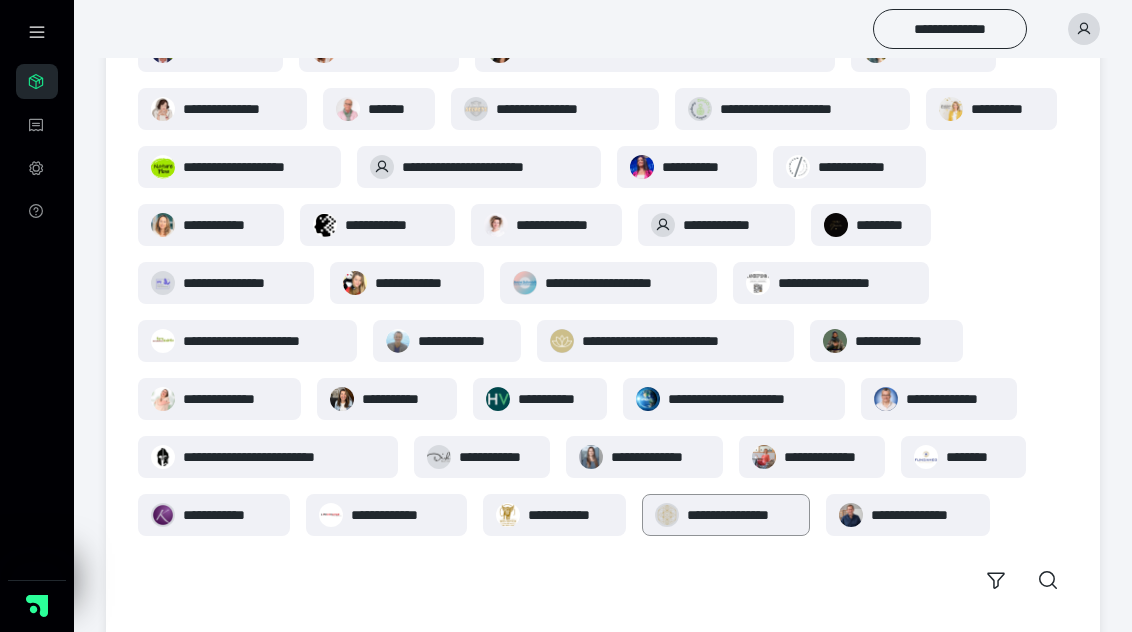 click on "**********" at bounding box center [742, 515] 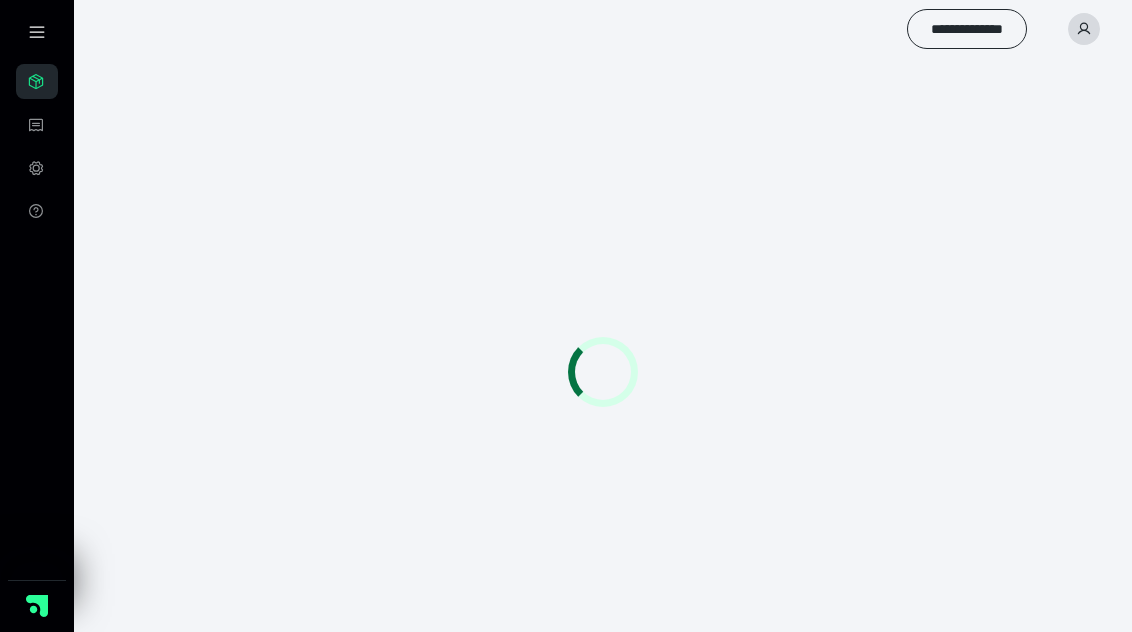 scroll, scrollTop: 0, scrollLeft: 0, axis: both 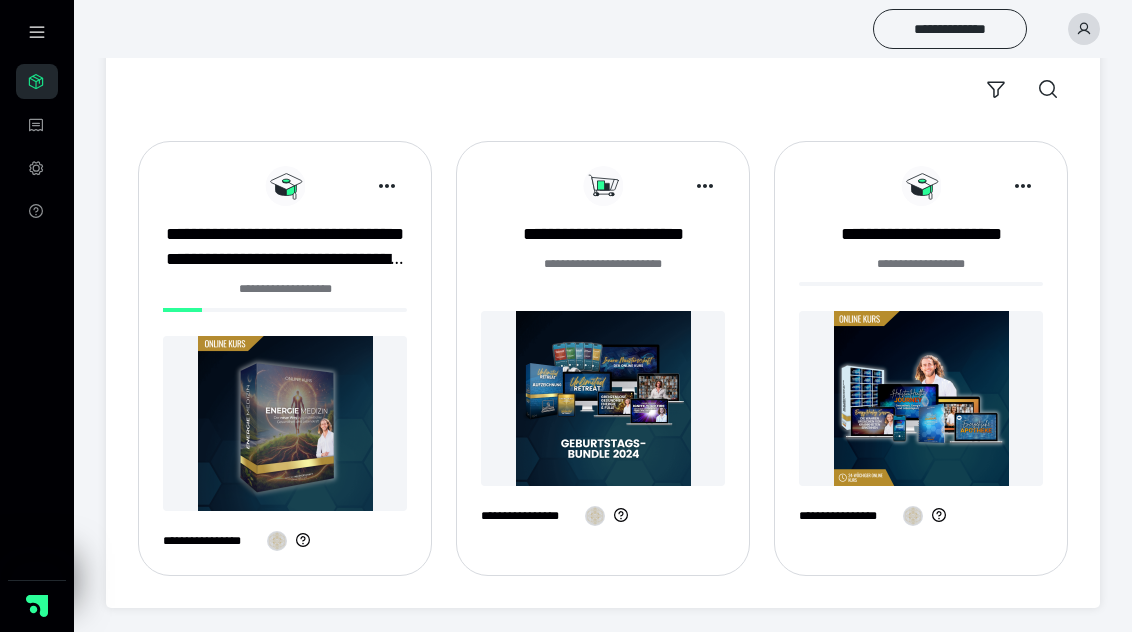 click at bounding box center (921, 398) 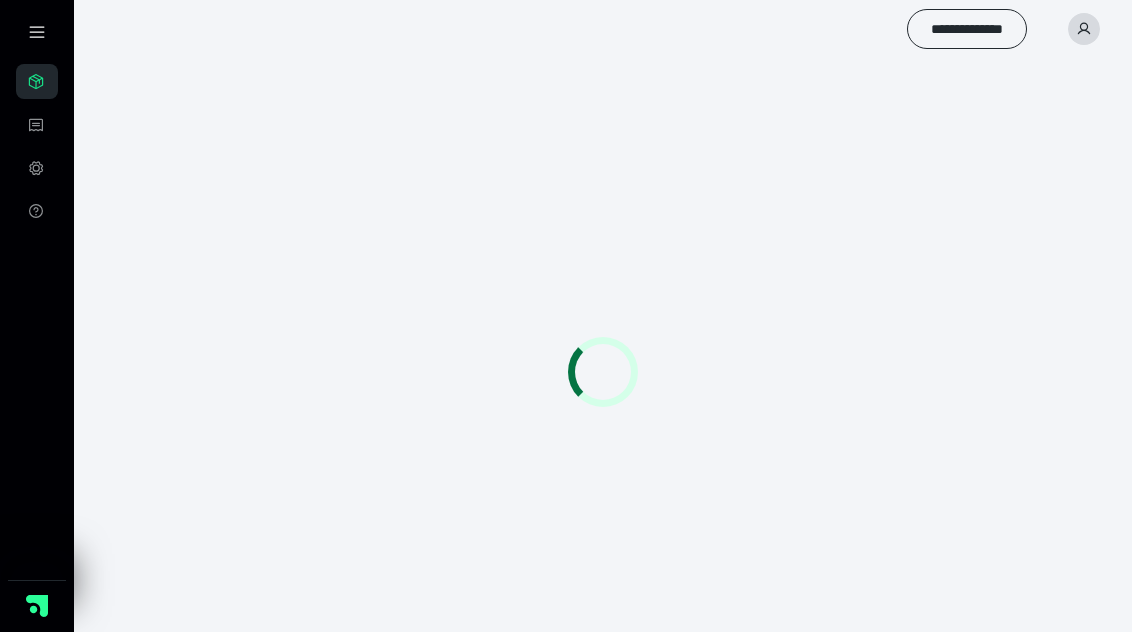scroll, scrollTop: 0, scrollLeft: 0, axis: both 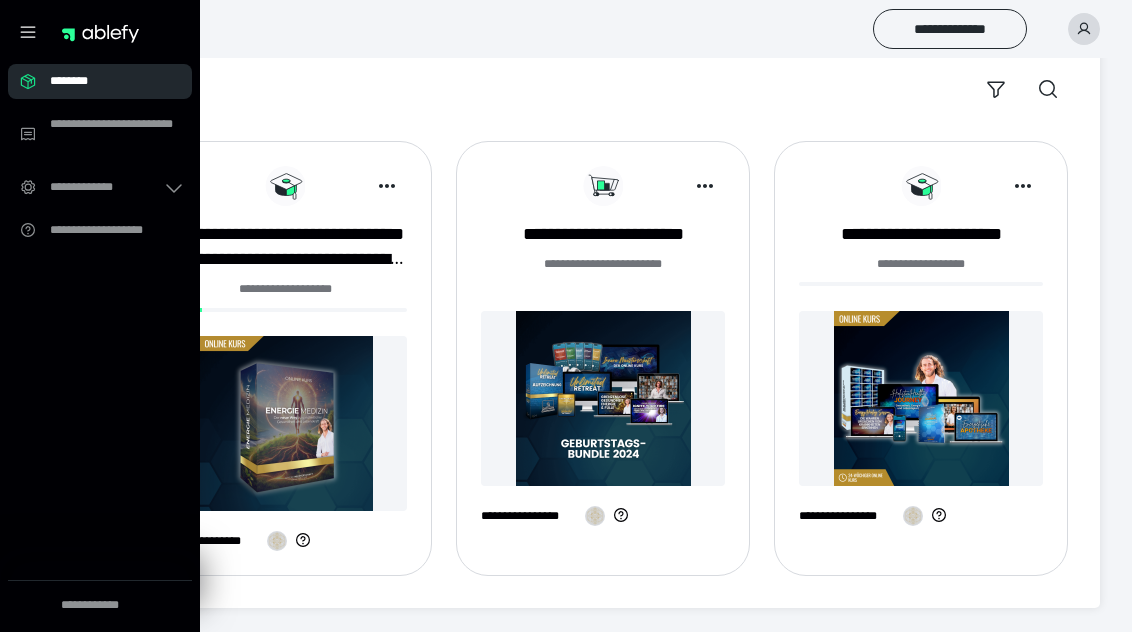 click on "**********" at bounding box center (603, -263) 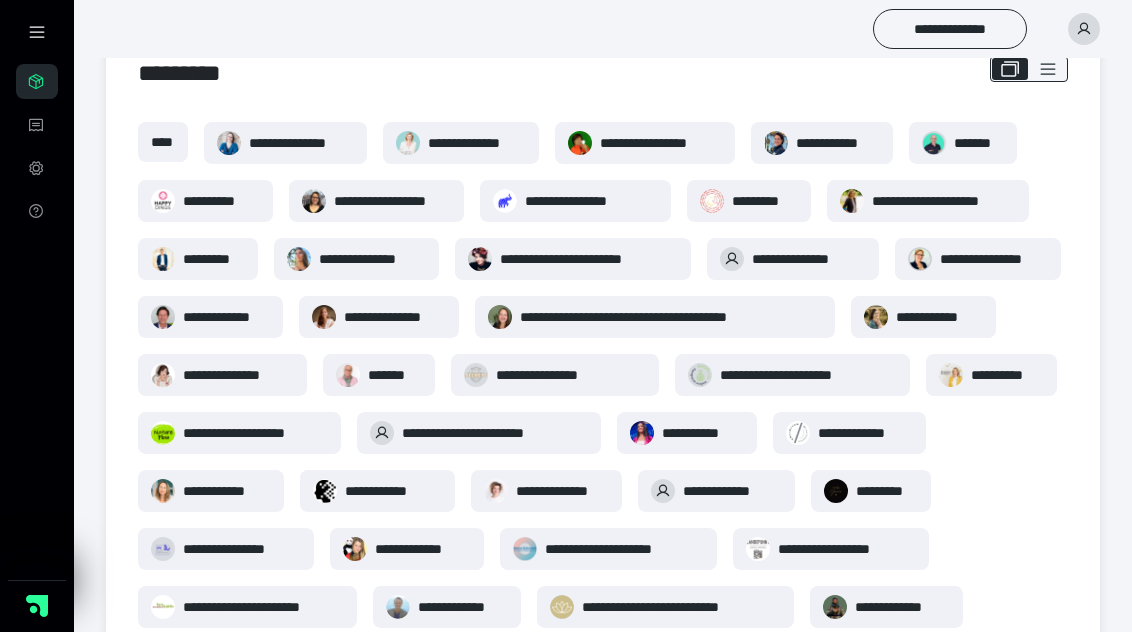 scroll, scrollTop: 56, scrollLeft: 0, axis: vertical 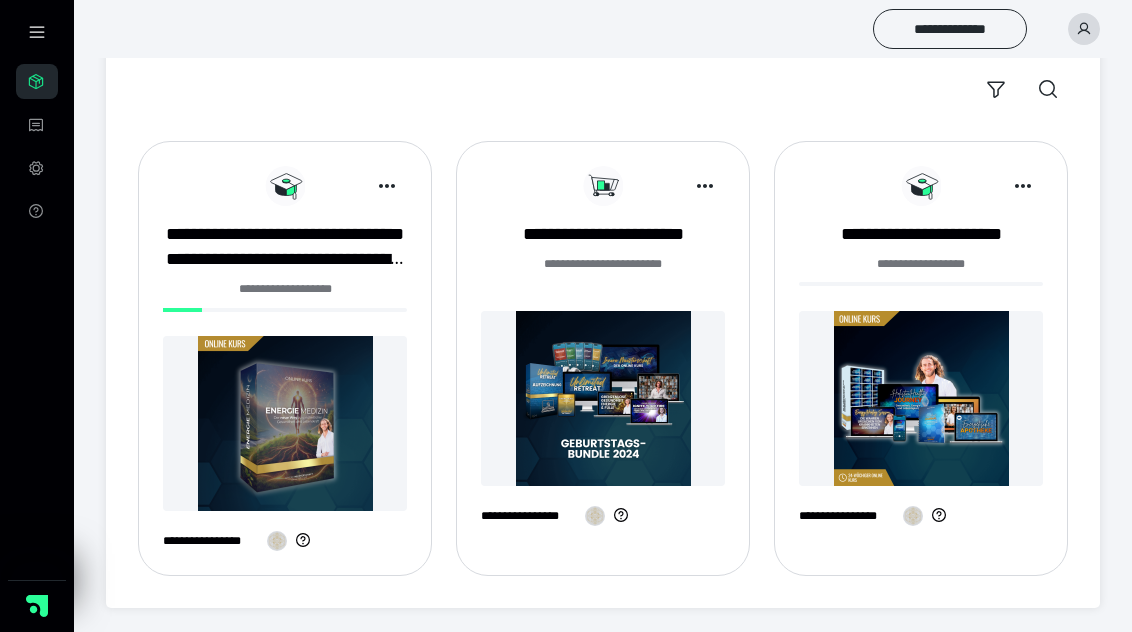 click at bounding box center (921, 398) 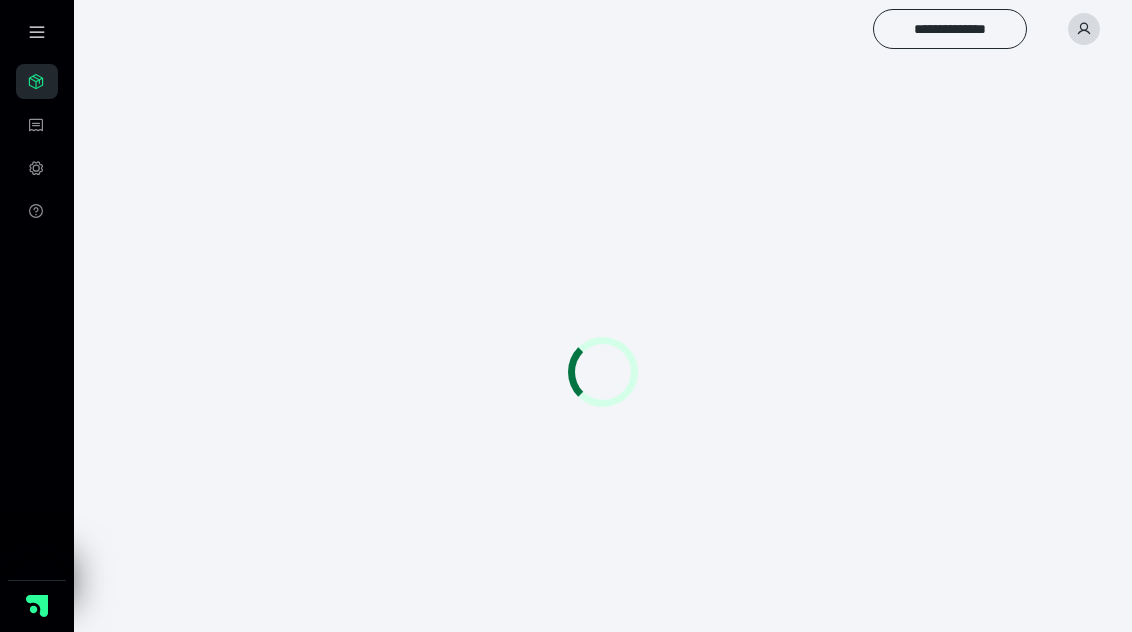 scroll, scrollTop: 0, scrollLeft: 0, axis: both 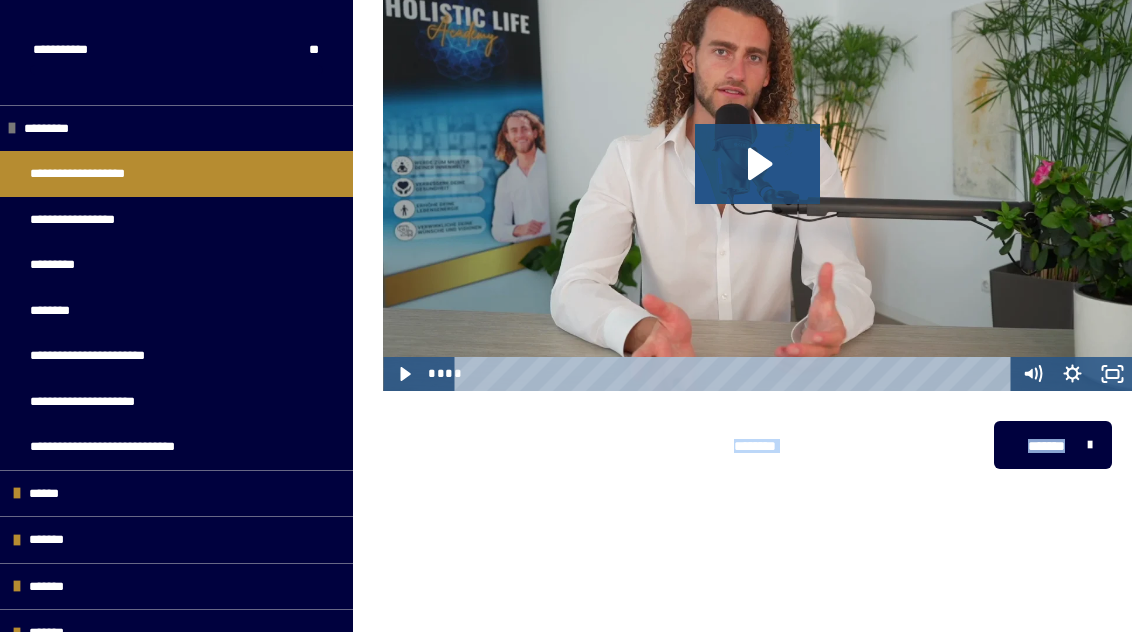 drag, startPoint x: 1131, startPoint y: 478, endPoint x: 1104, endPoint y: 246, distance: 233.56584 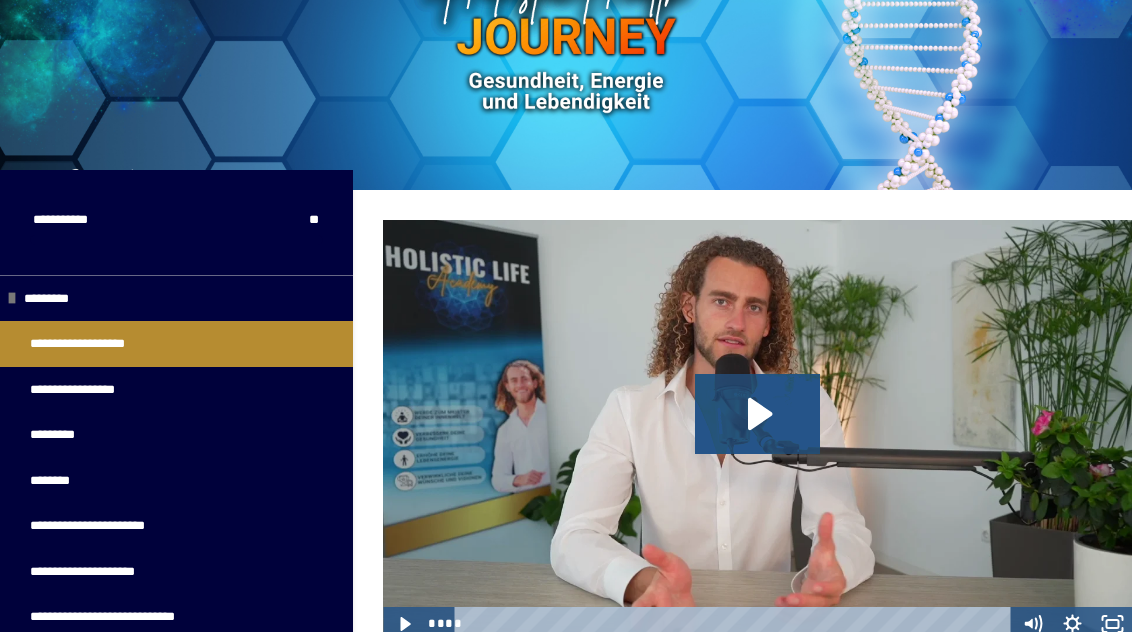 scroll, scrollTop: 74, scrollLeft: 0, axis: vertical 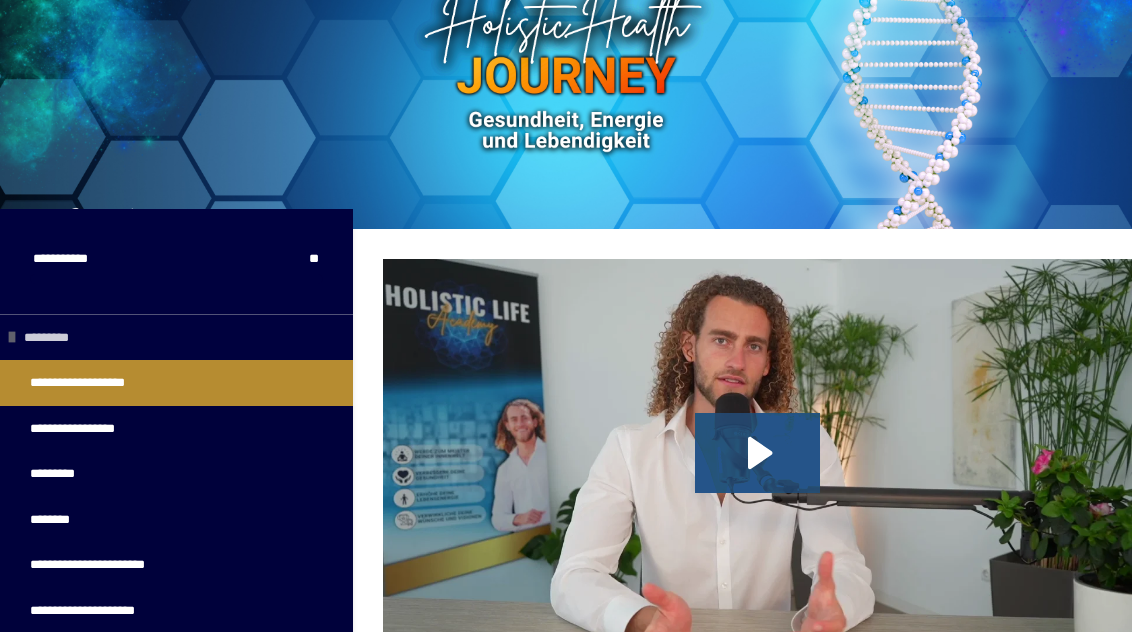 click on "*********" at bounding box center [58, 338] 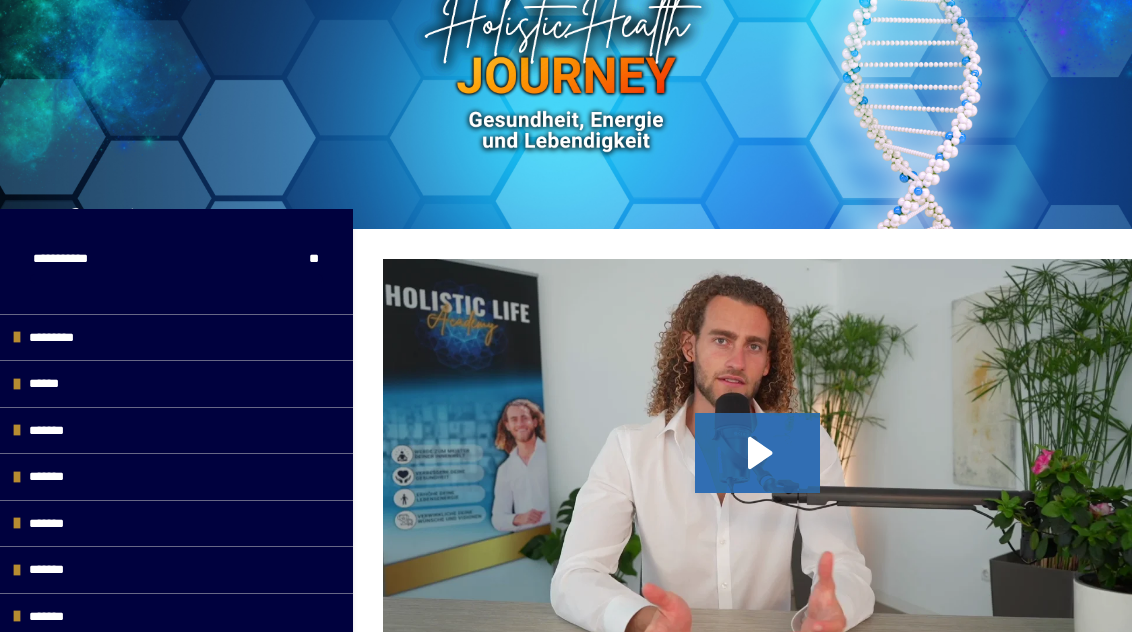 drag, startPoint x: 761, startPoint y: 459, endPoint x: 804, endPoint y: 443, distance: 45.88028 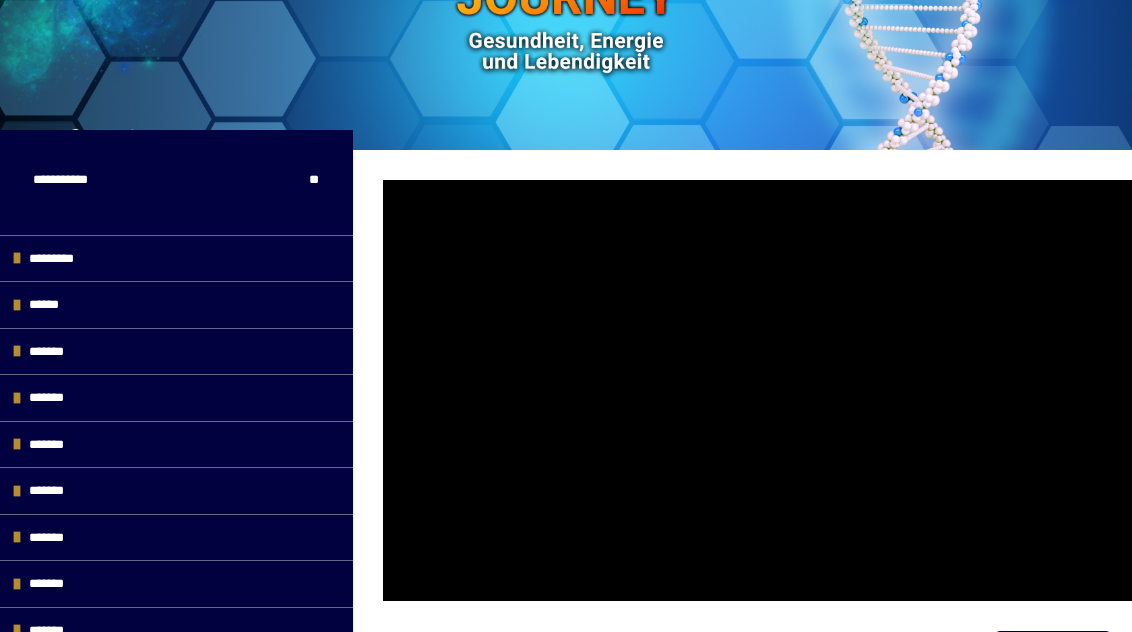scroll, scrollTop: 127, scrollLeft: 0, axis: vertical 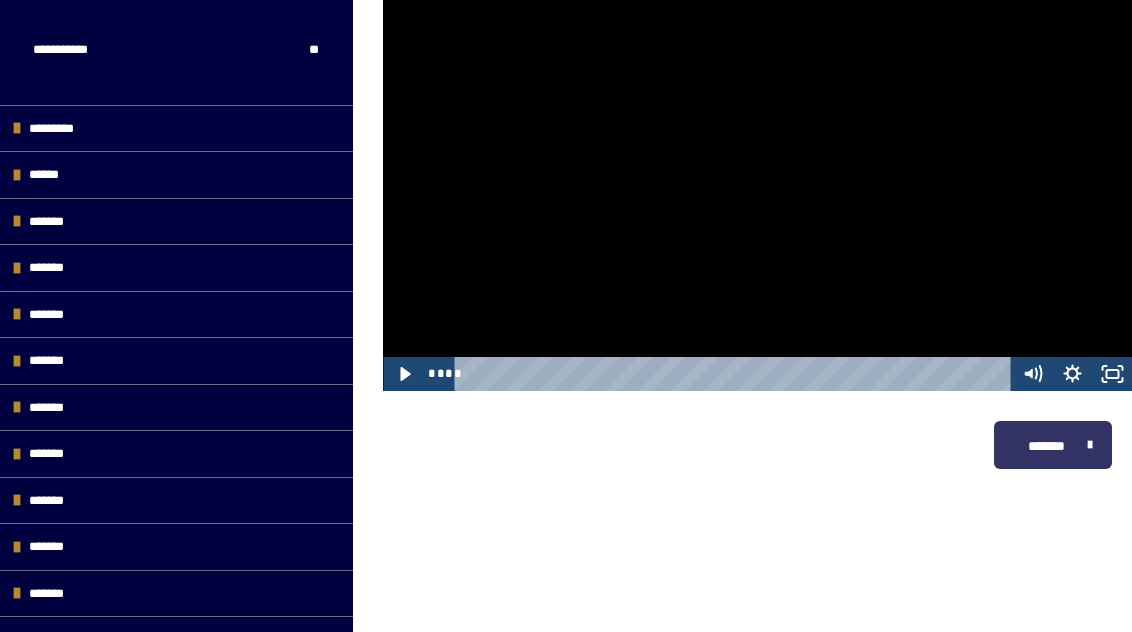 click on "*******" at bounding box center [1053, 445] 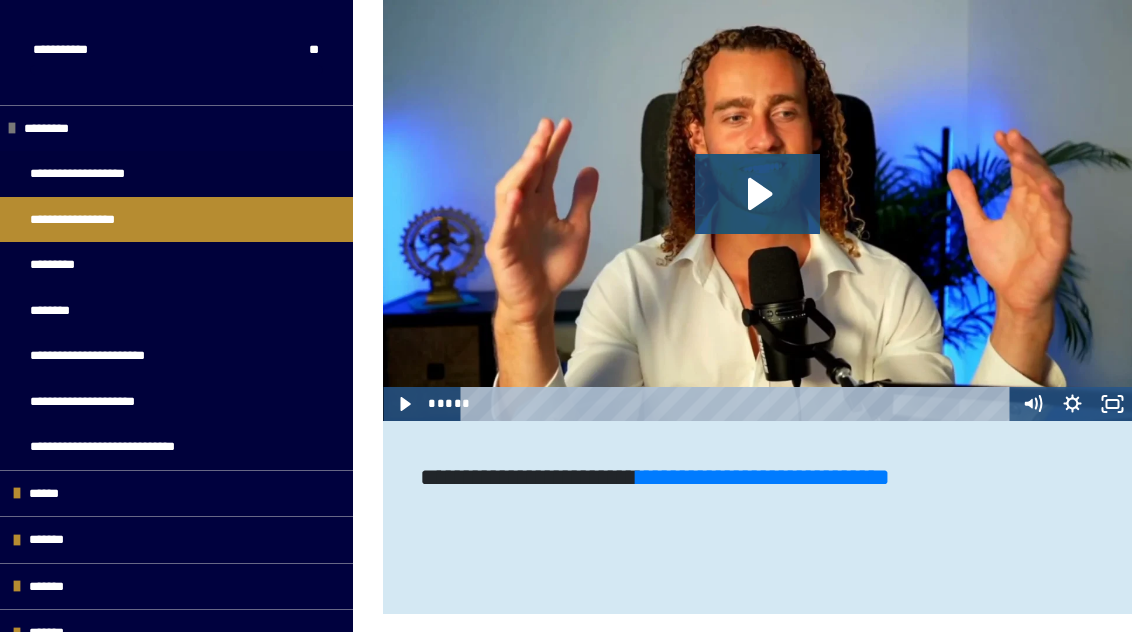 scroll, scrollTop: 266, scrollLeft: 0, axis: vertical 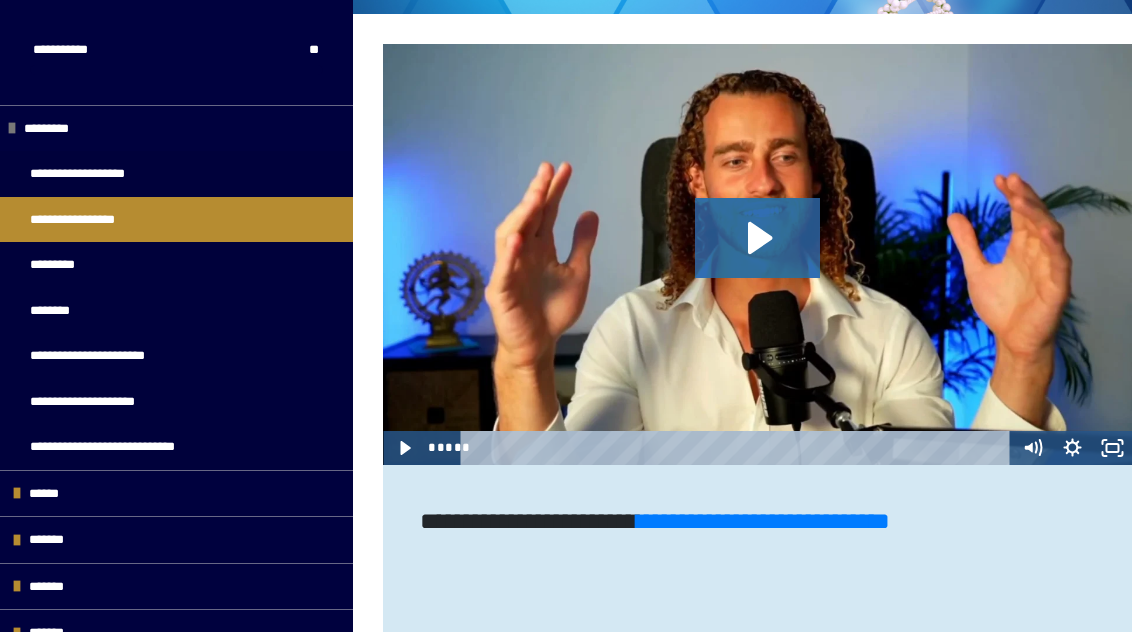 click 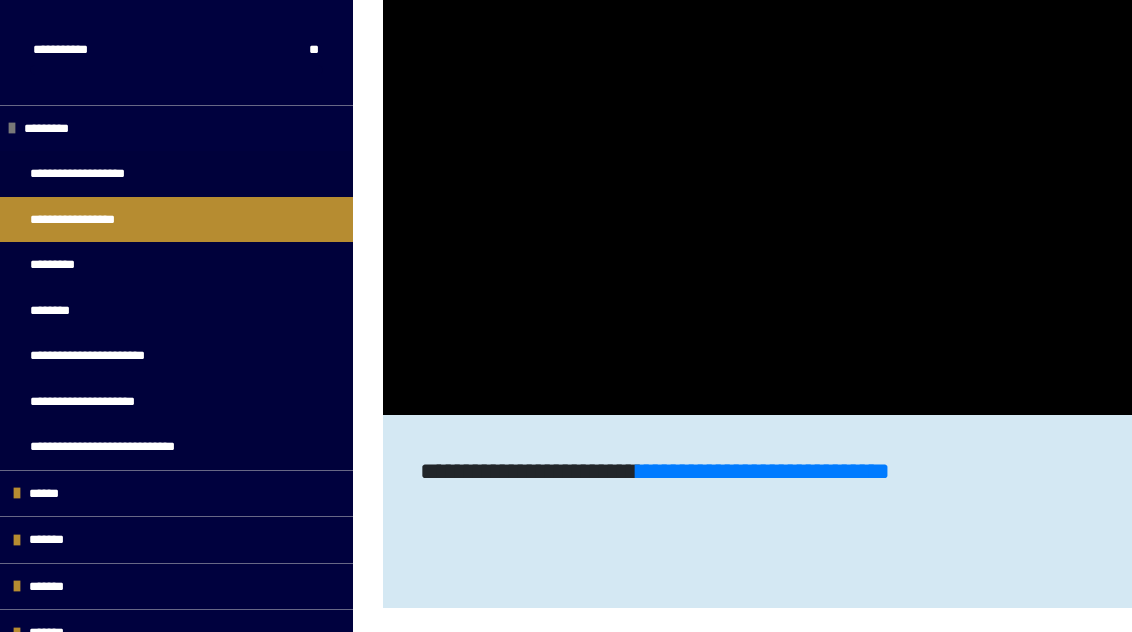 scroll, scrollTop: 275, scrollLeft: 0, axis: vertical 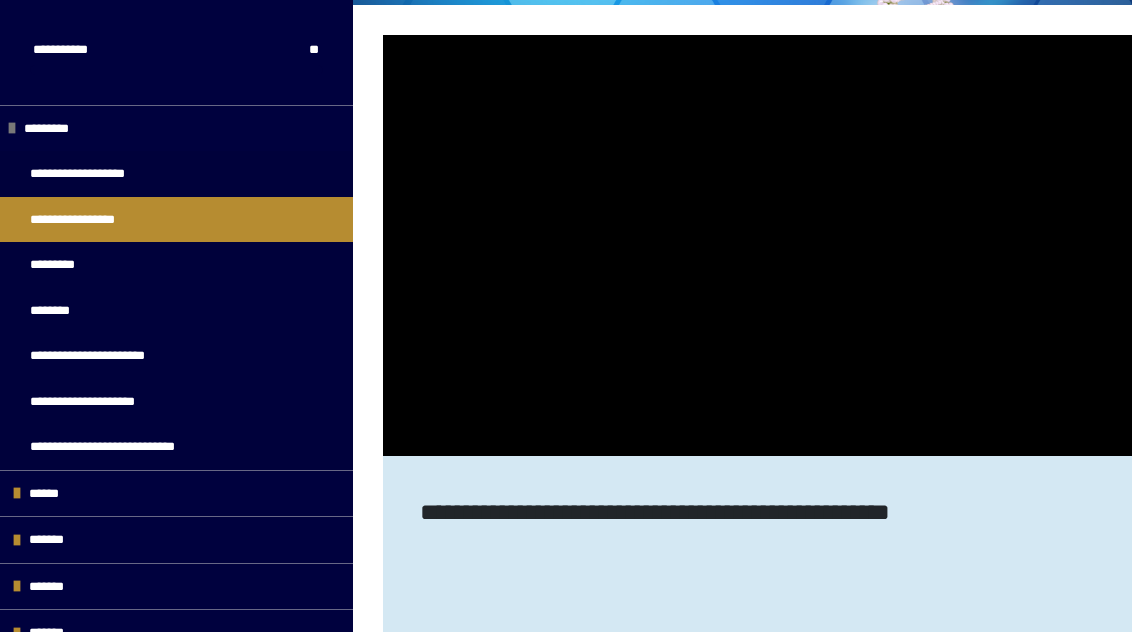 click on "**********" at bounding box center [763, 512] 